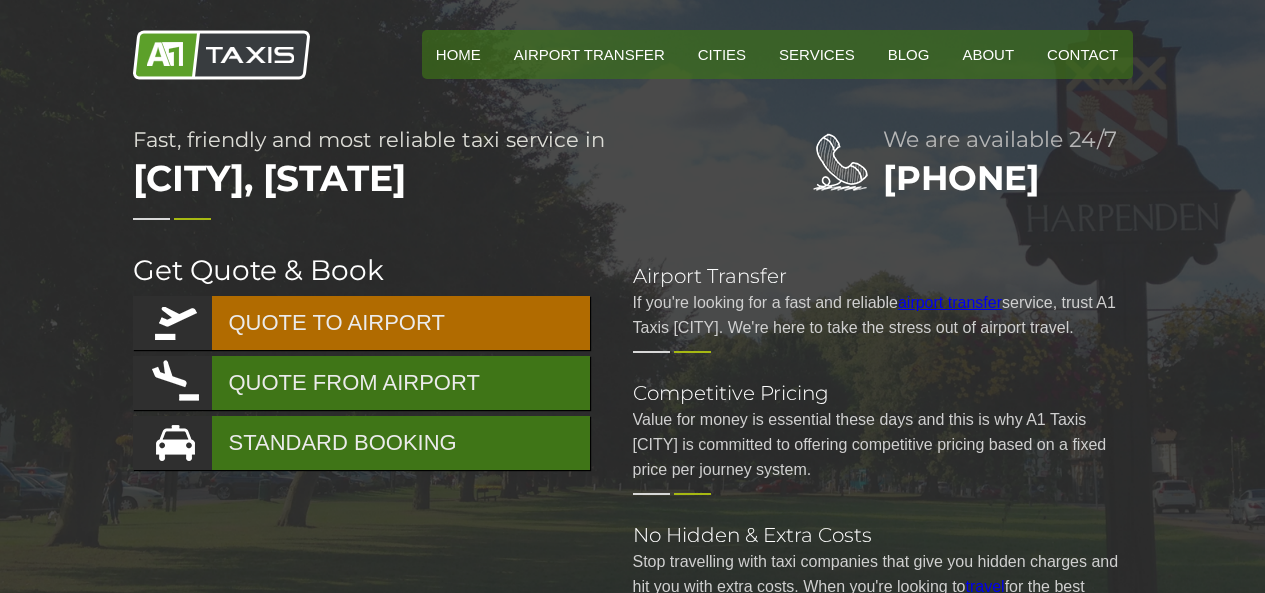 scroll, scrollTop: 0, scrollLeft: 0, axis: both 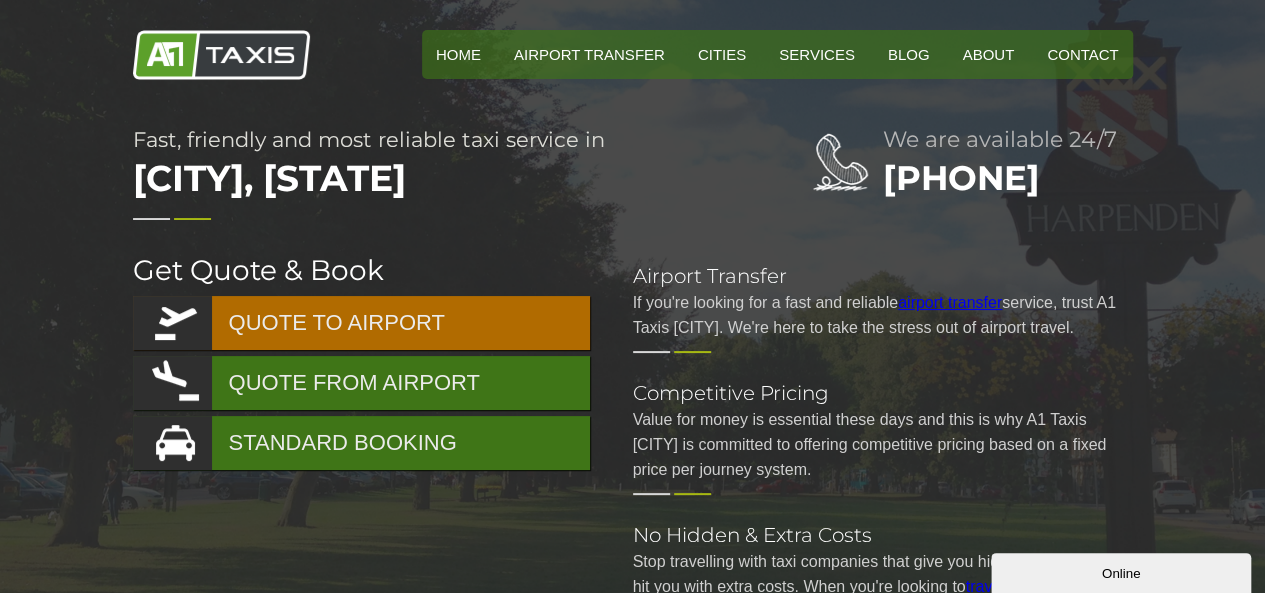click on "QUOTE TO AIRPORT" at bounding box center [361, 323] 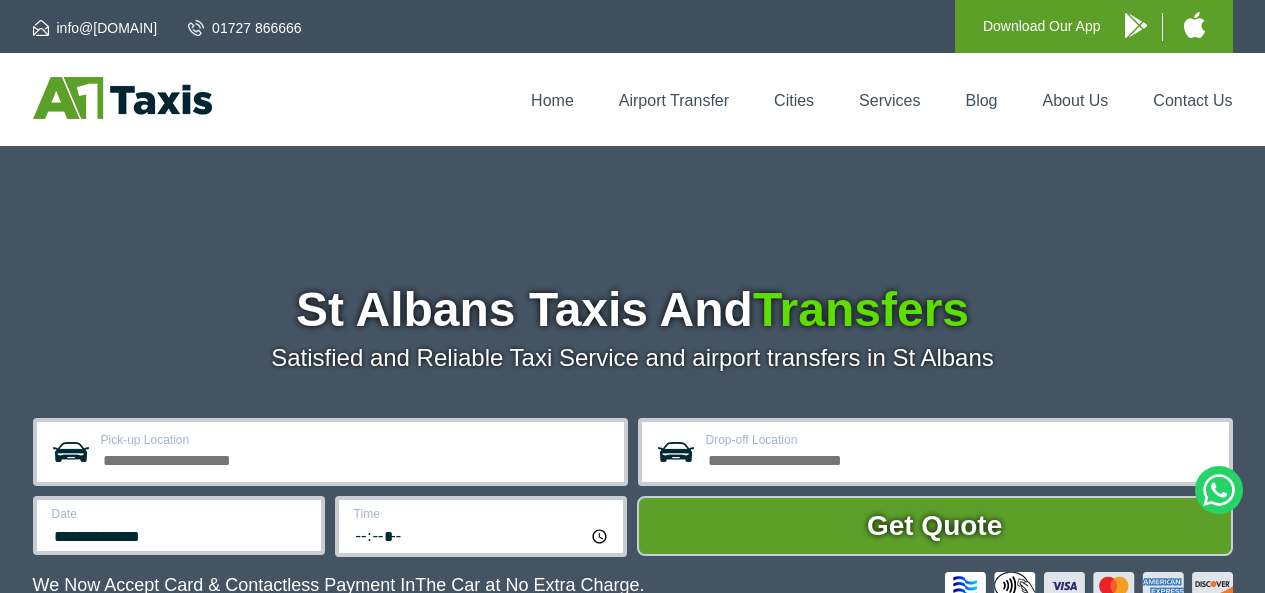 scroll, scrollTop: 0, scrollLeft: 0, axis: both 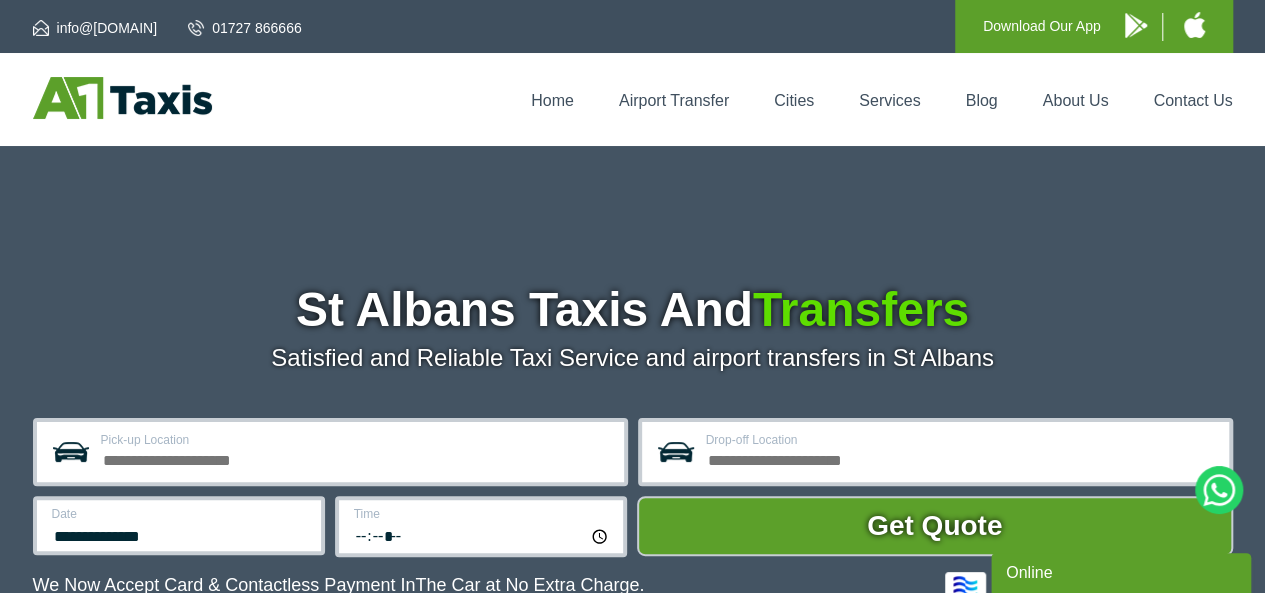 click on "Pick-up Location" at bounding box center (356, 458) 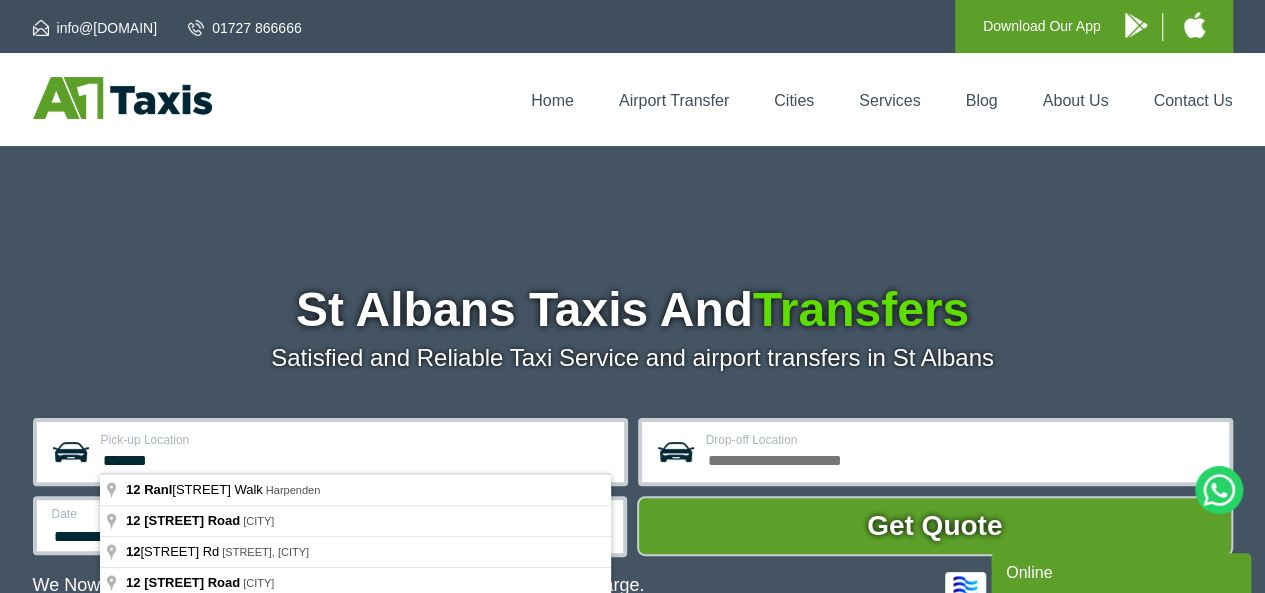 type on "**********" 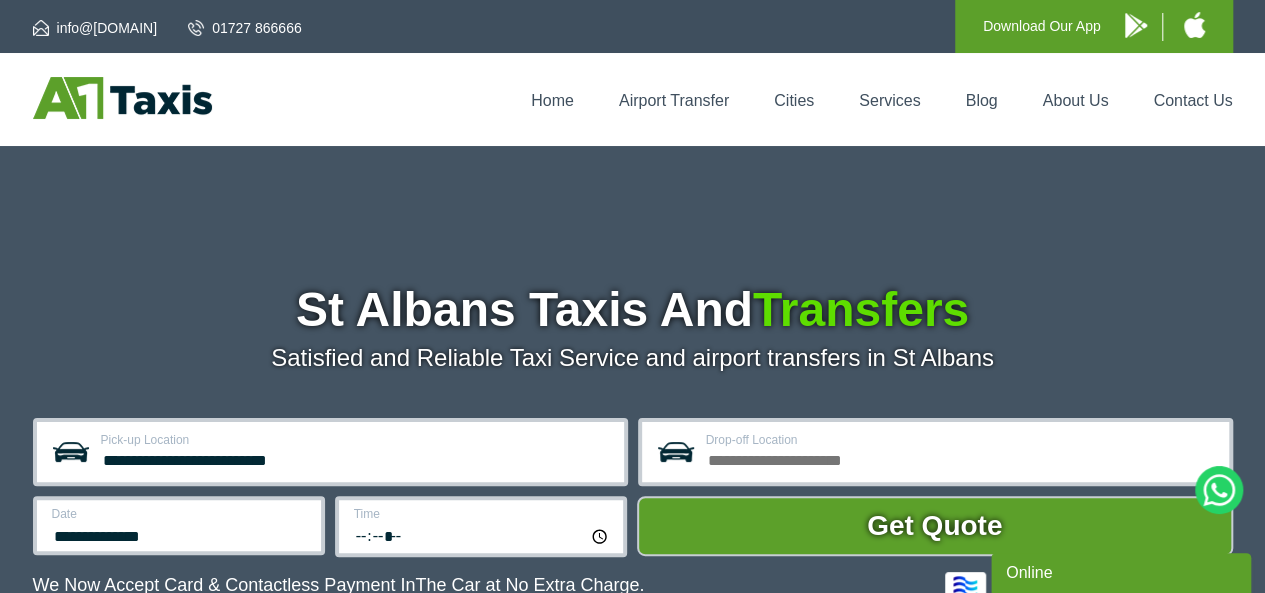 click on "Drop-off Location" at bounding box center (935, 452) 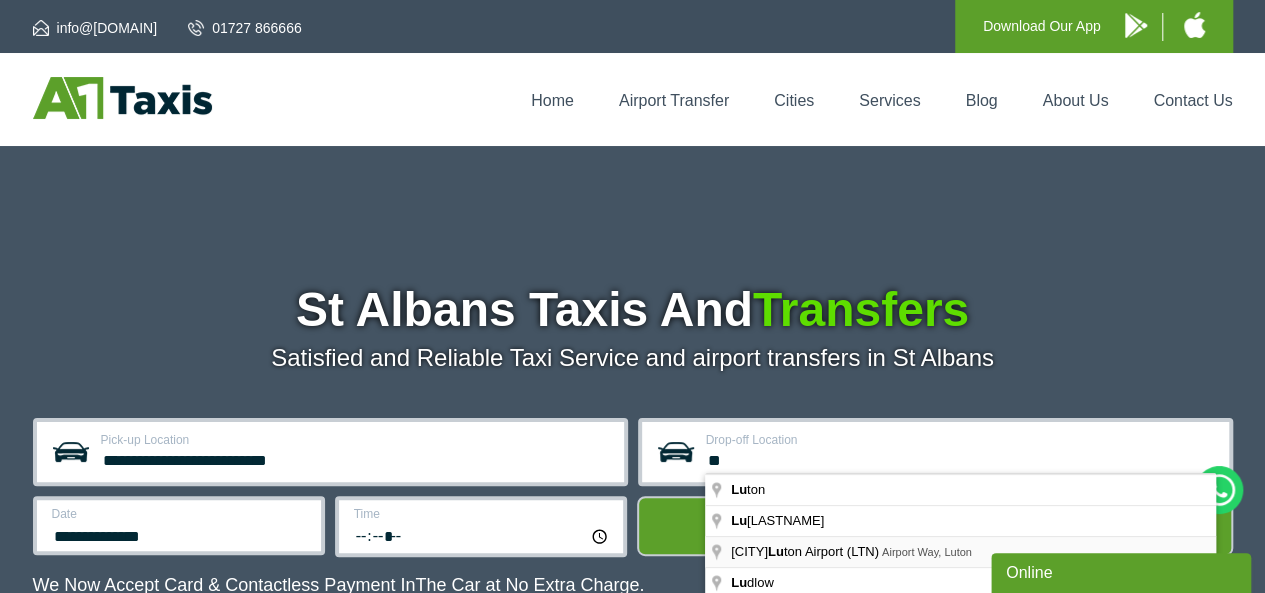 type on "**********" 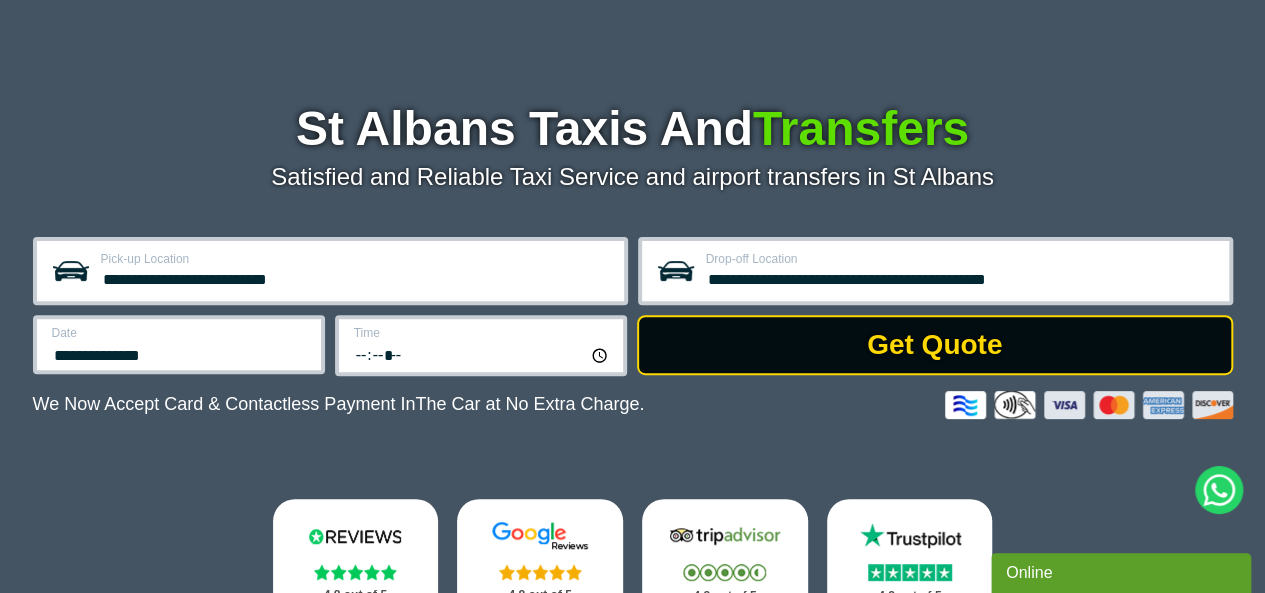 scroll, scrollTop: 200, scrollLeft: 0, axis: vertical 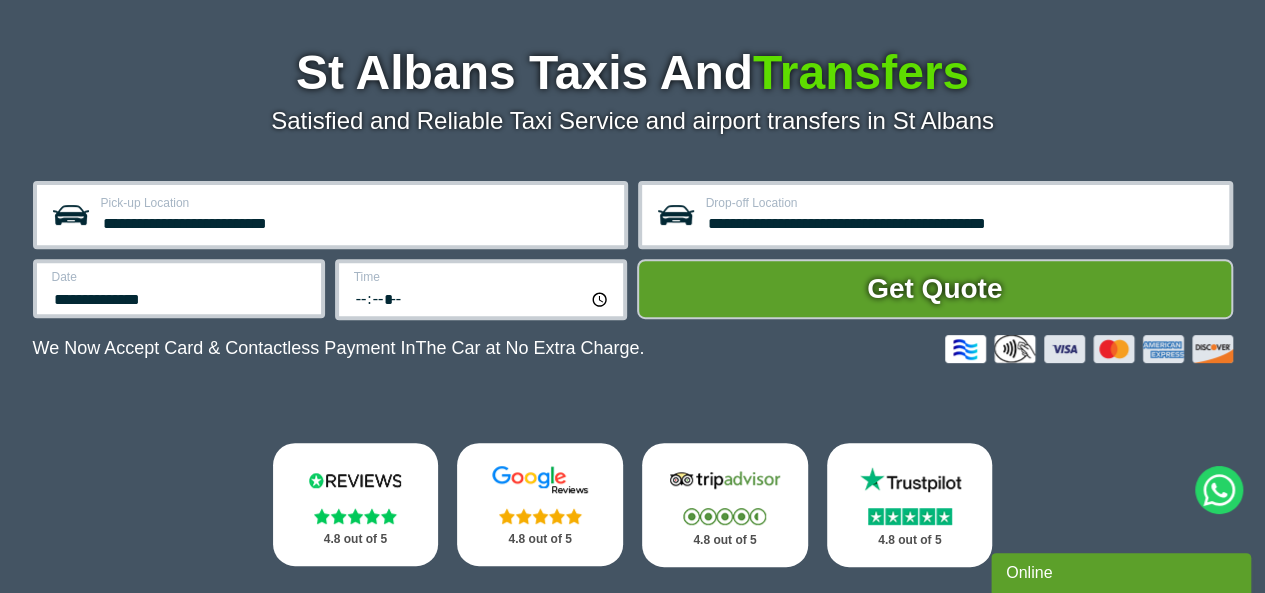 click on "**********" at bounding box center (179, 288) 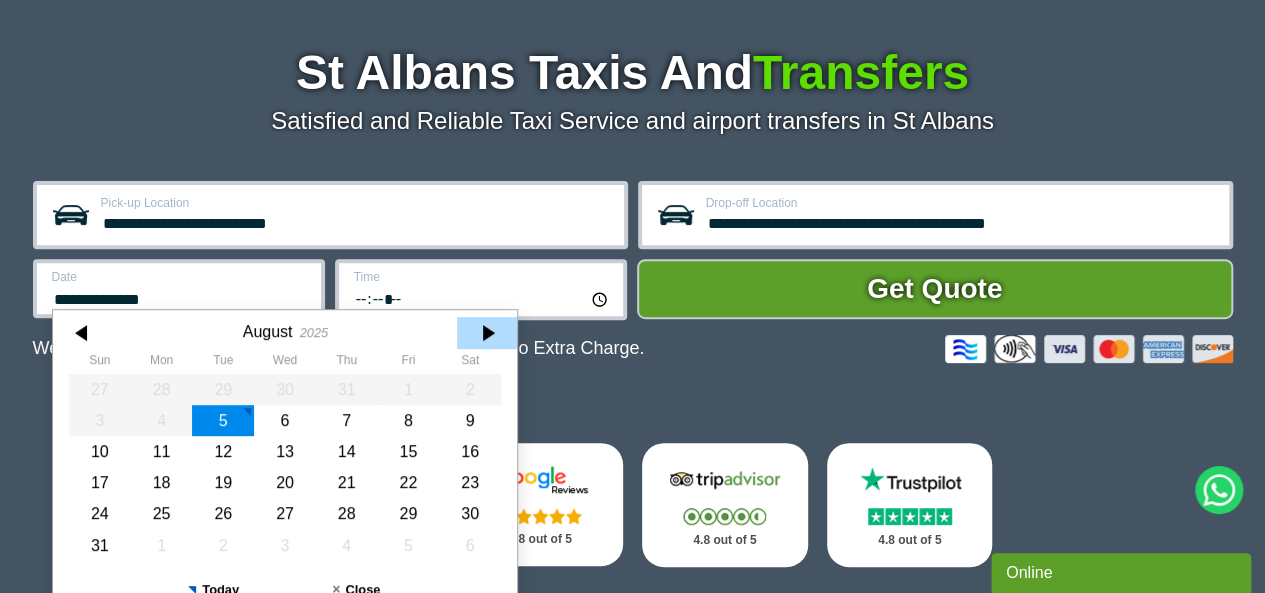 click at bounding box center (487, 333) 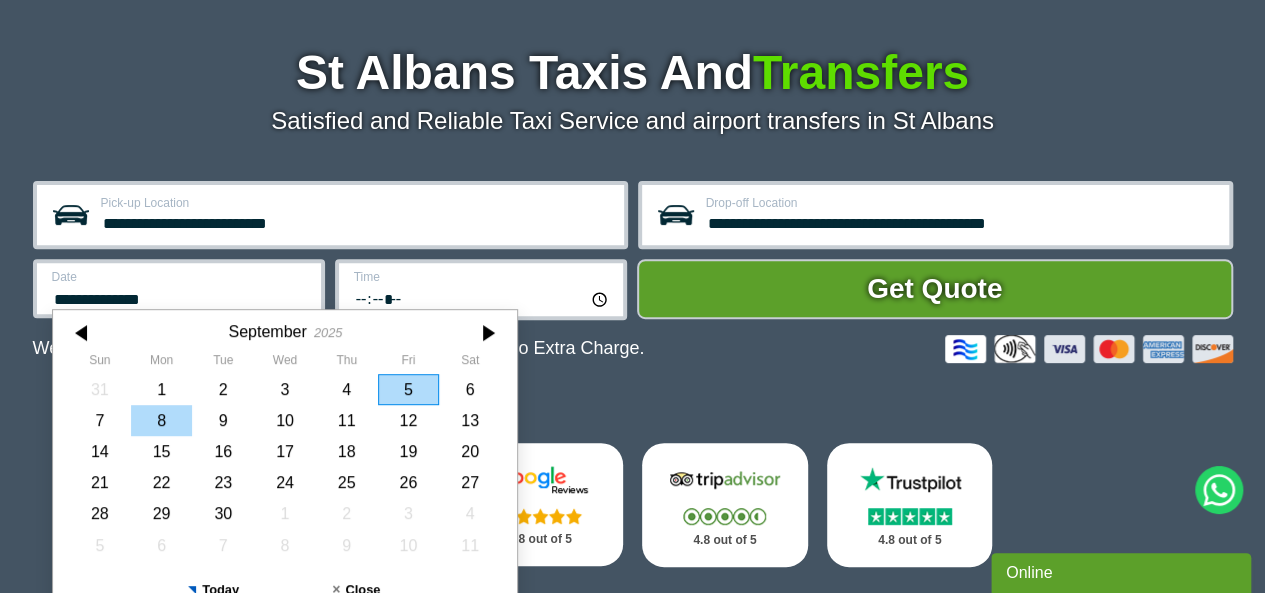 click on "8" at bounding box center (161, 420) 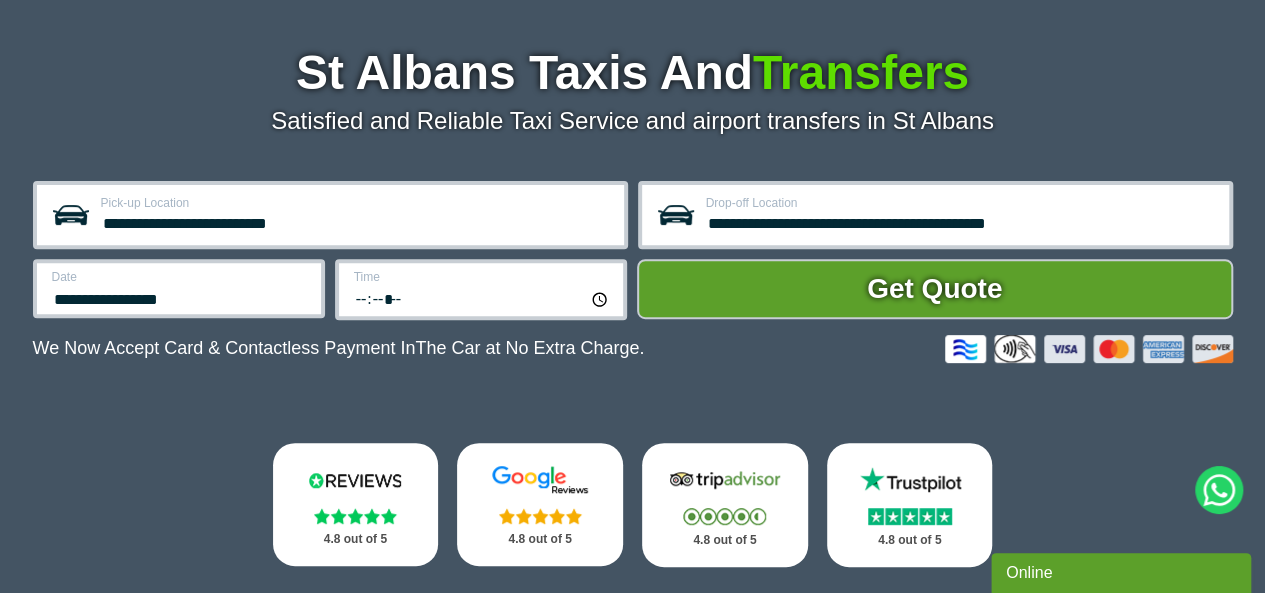 click on "*****" at bounding box center [482, 298] 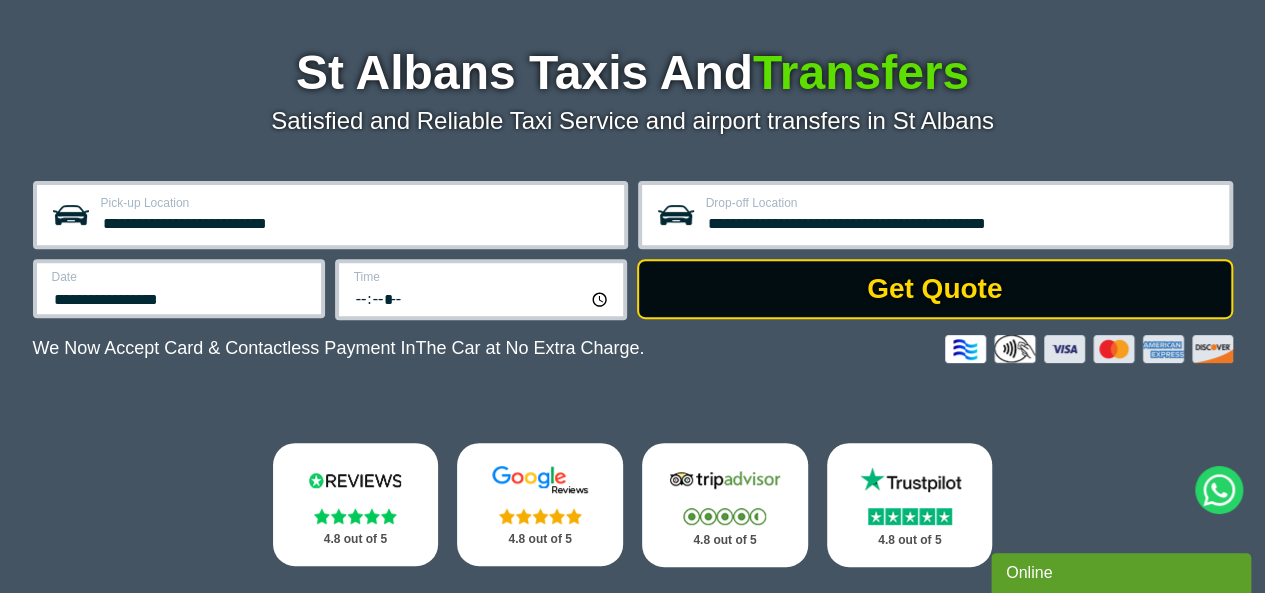 click on "Get Quote" at bounding box center (935, 289) 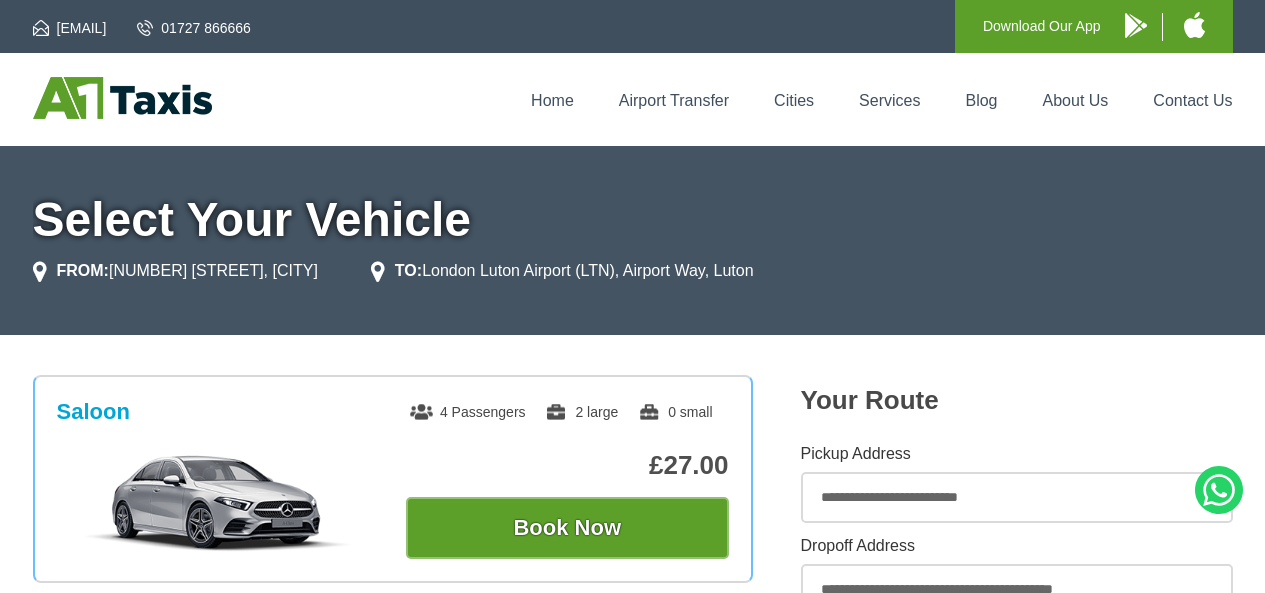 scroll, scrollTop: 0, scrollLeft: 0, axis: both 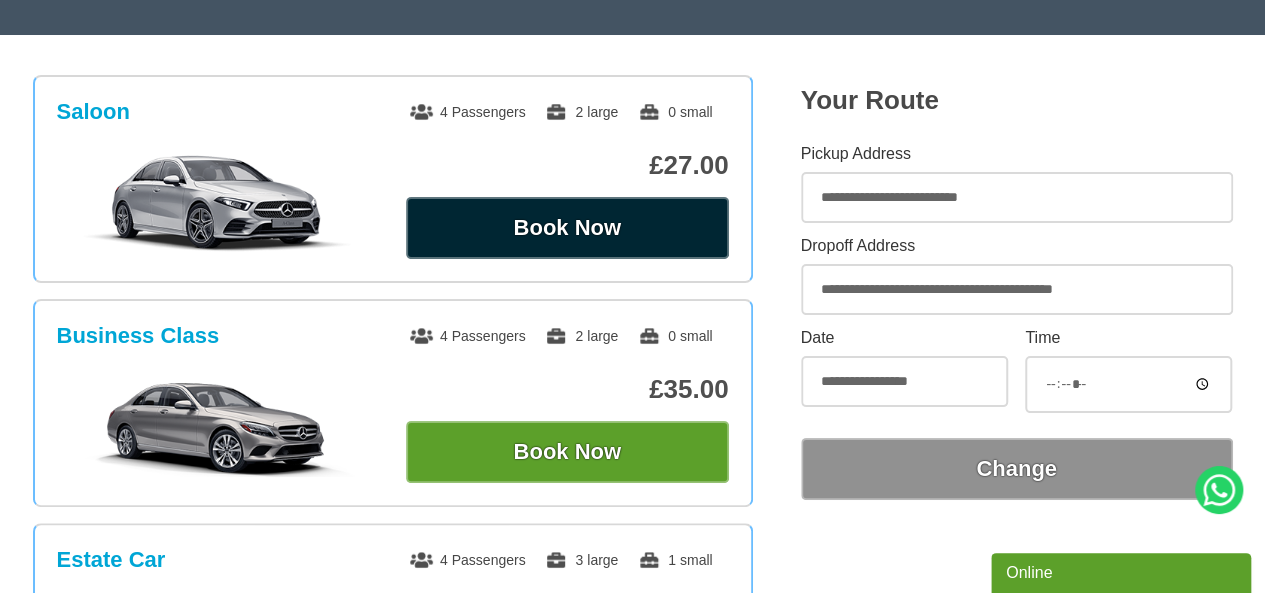 click on "Book Now" at bounding box center [567, 228] 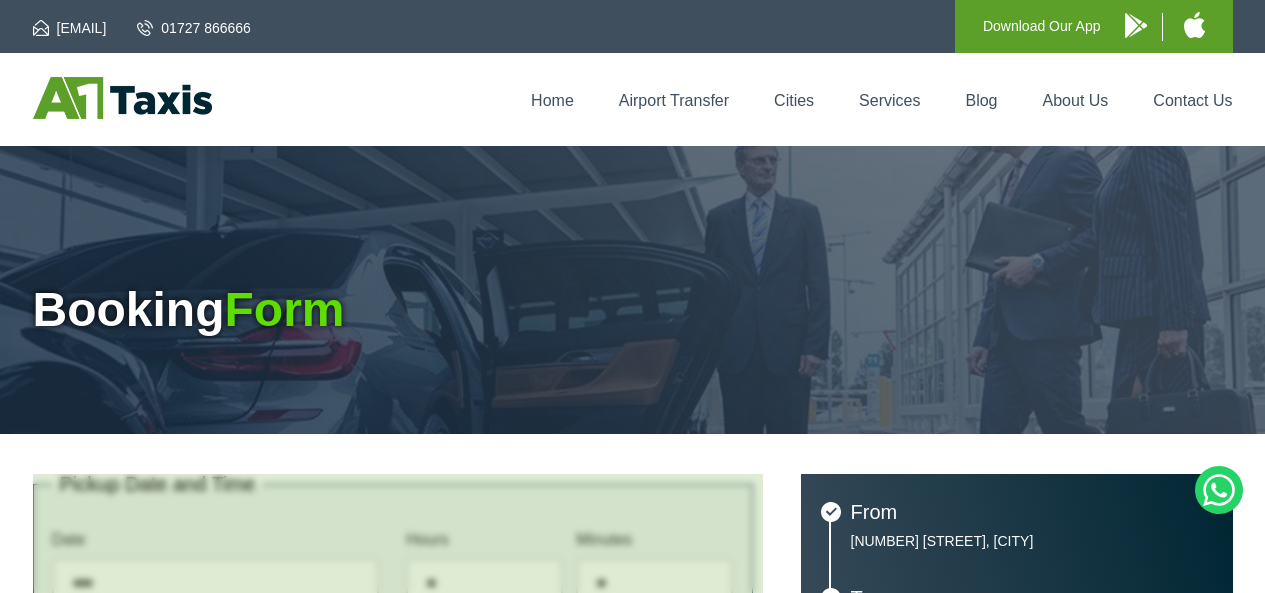 type on "**********" 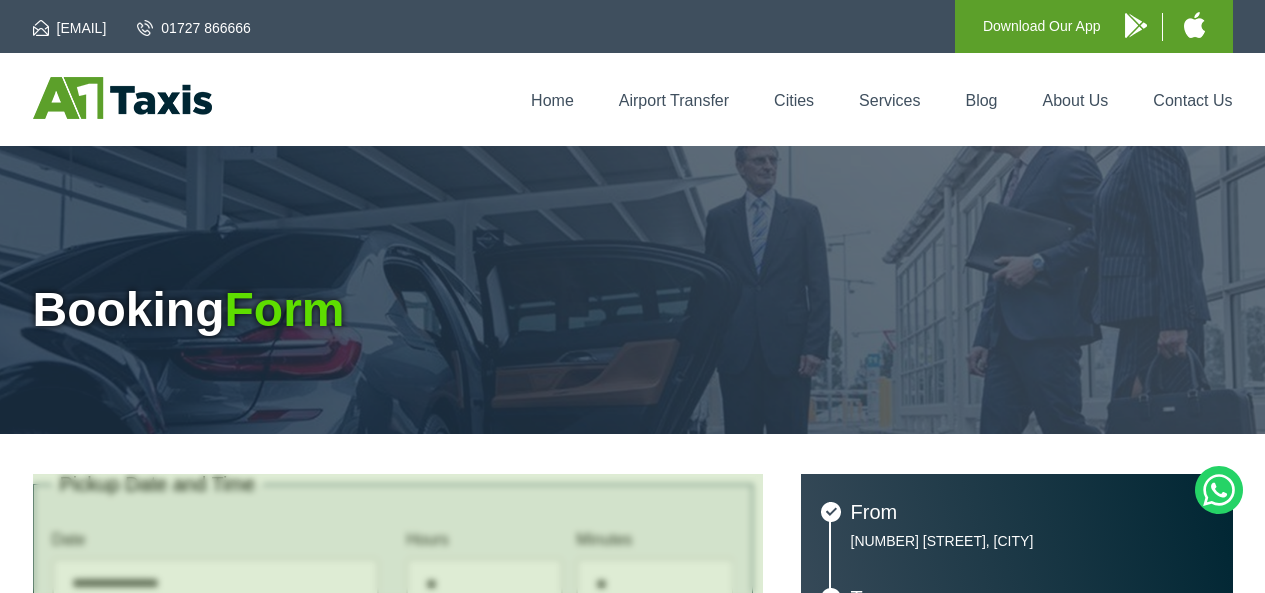 scroll, scrollTop: 0, scrollLeft: 0, axis: both 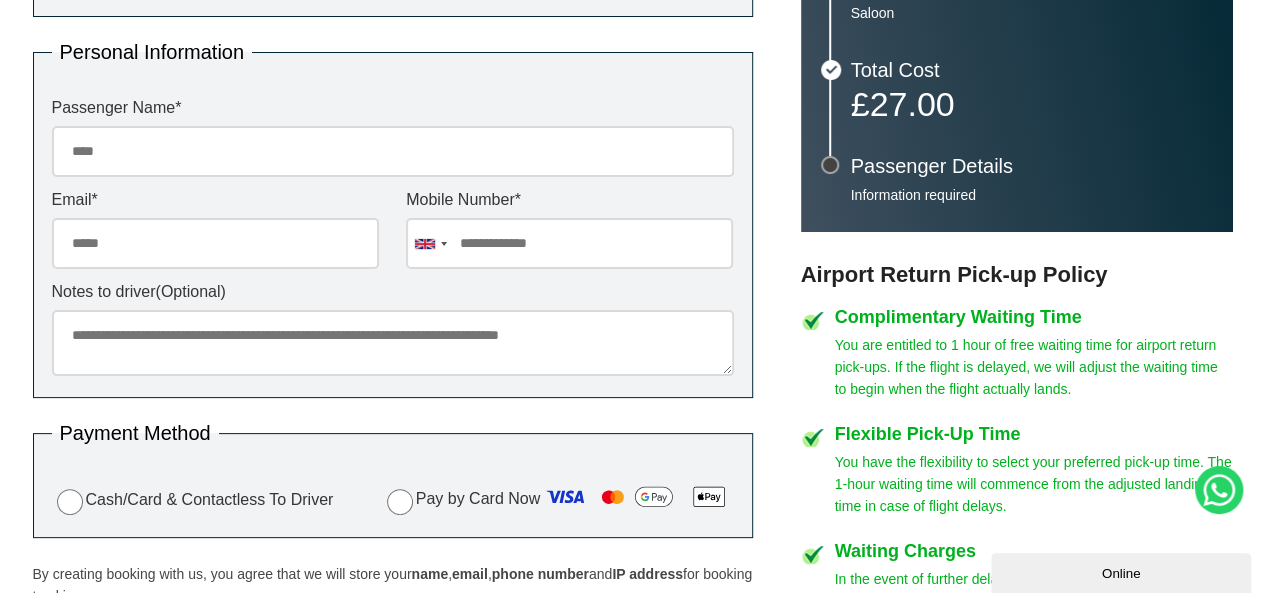 click on "Passenger Name  *" at bounding box center [393, 151] 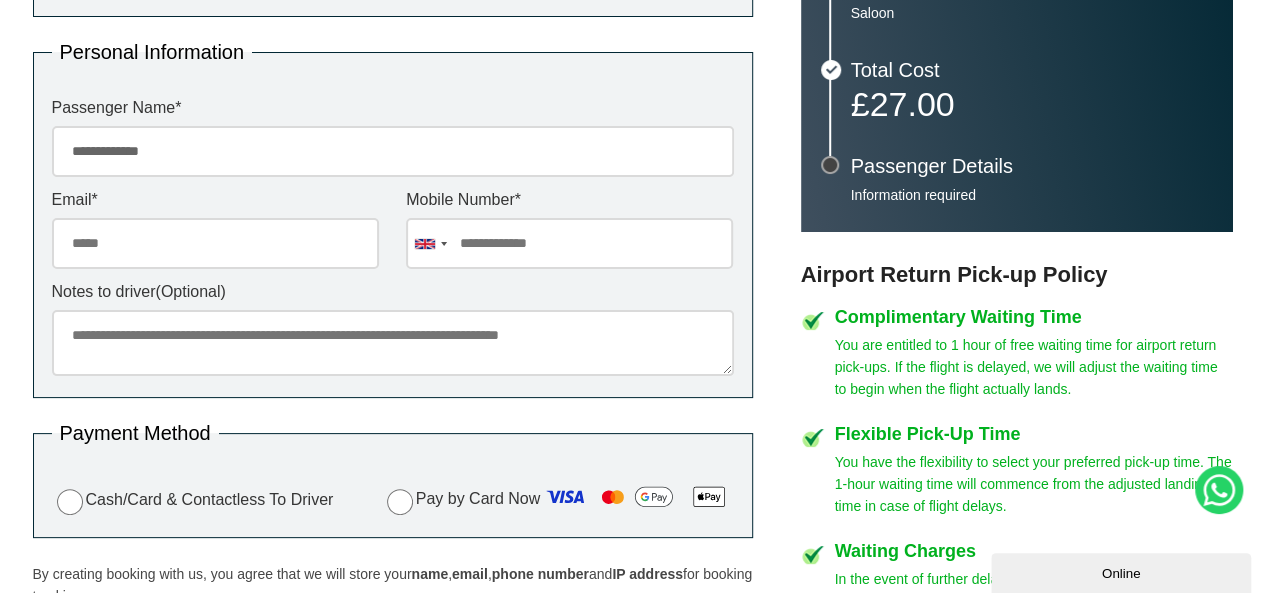 type on "**********" 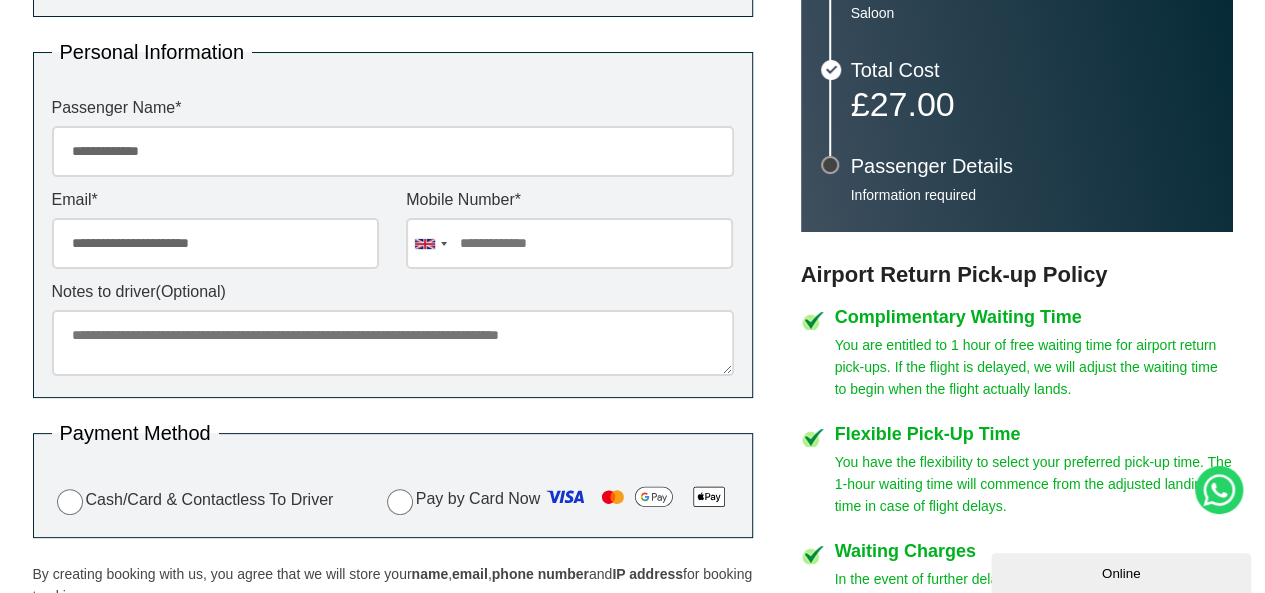 click on "**********" at bounding box center (393, 151) 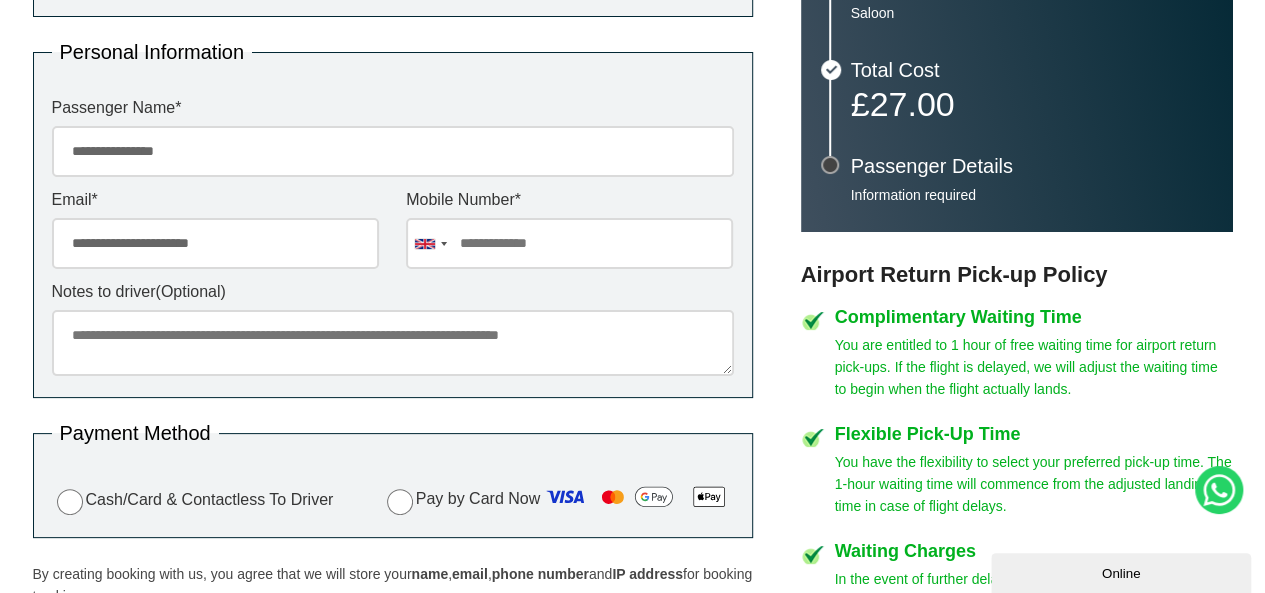 click on "**********" at bounding box center [393, 151] 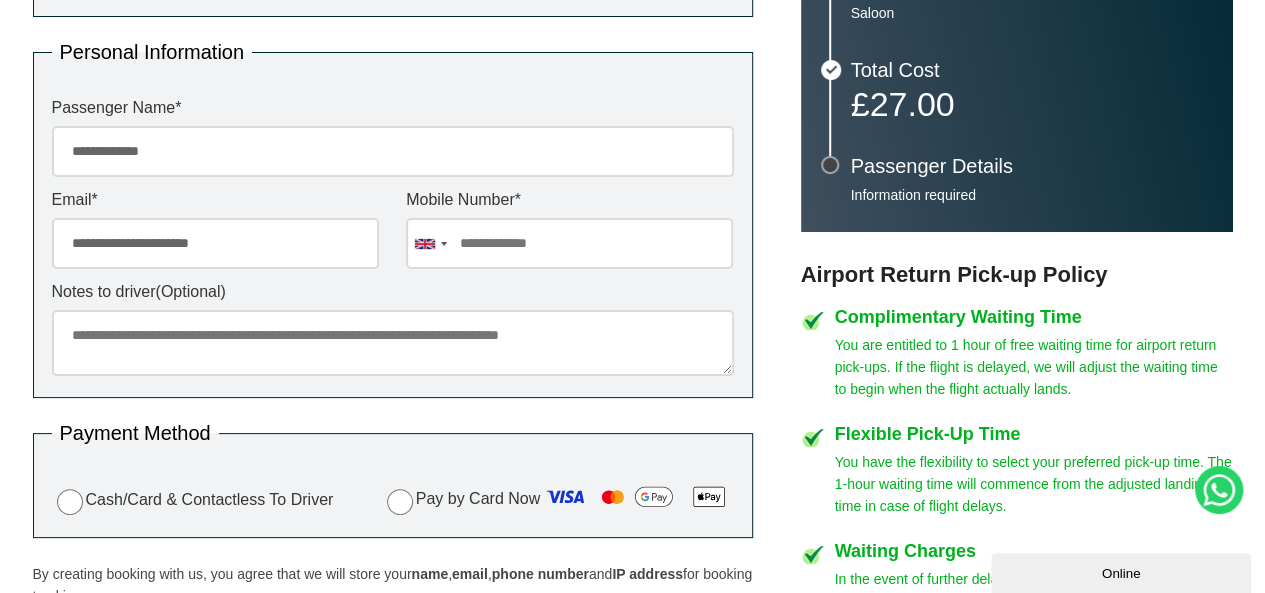 click at bounding box center (569, 243) 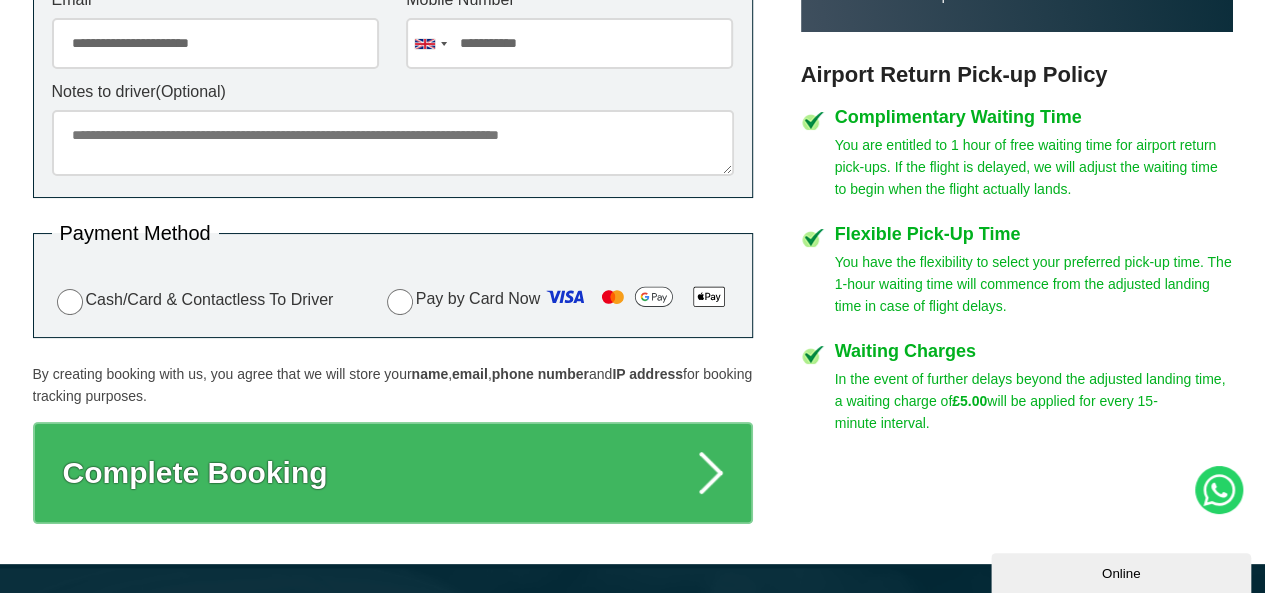 scroll, scrollTop: 1000, scrollLeft: 0, axis: vertical 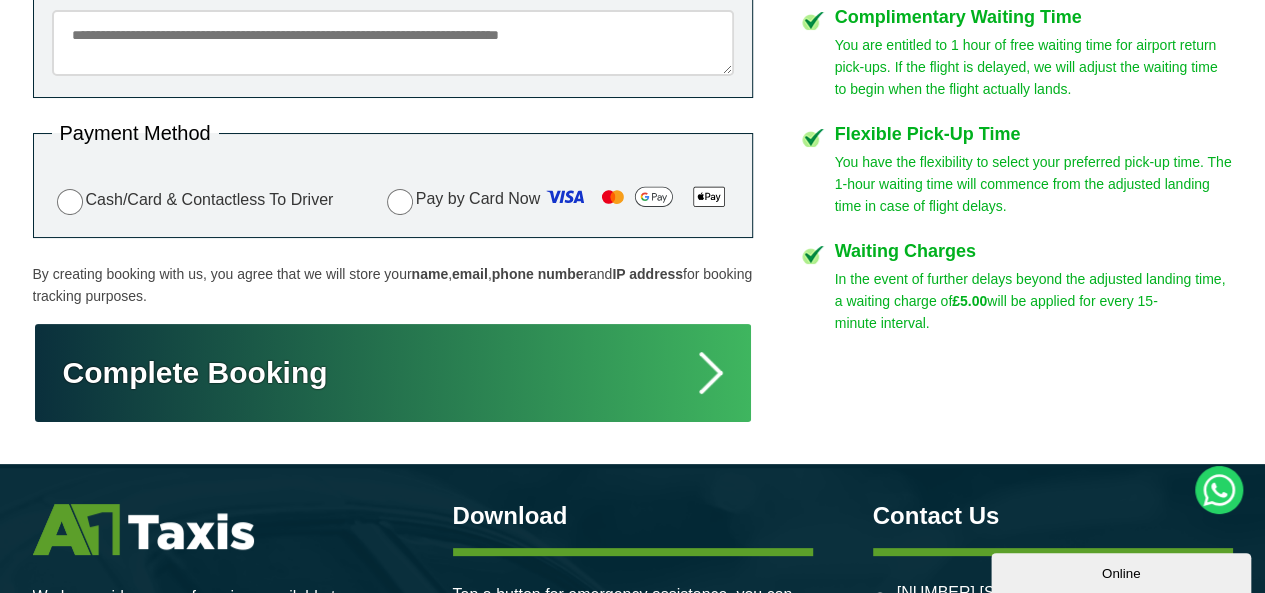click on "Complete Booking" at bounding box center [393, 373] 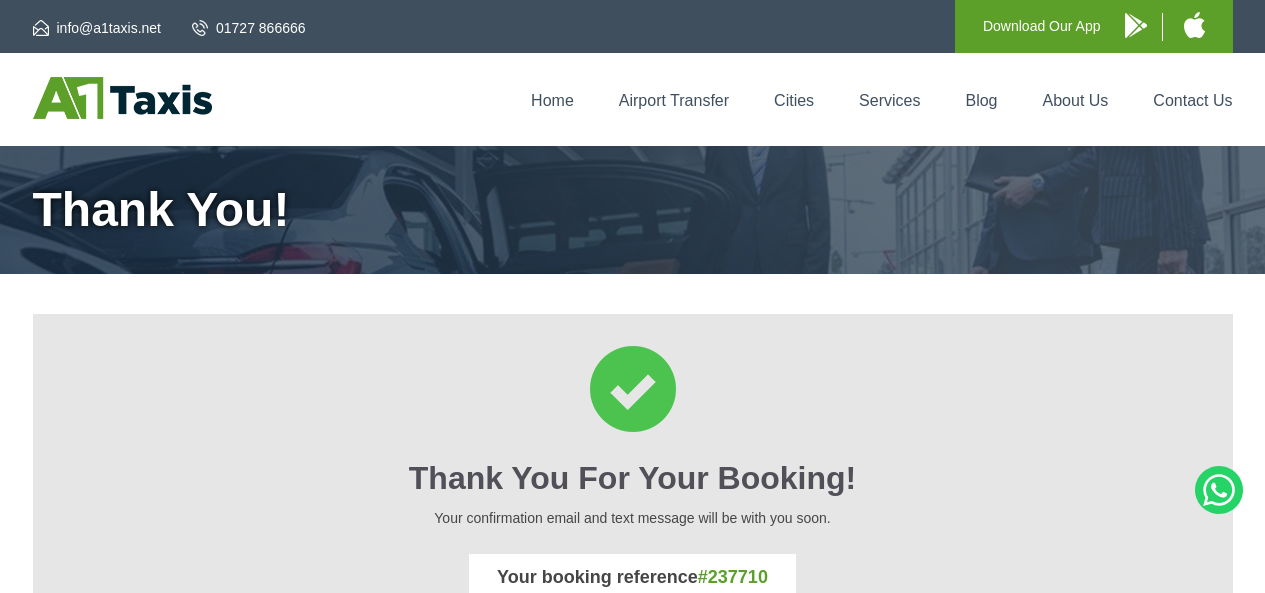 scroll, scrollTop: 0, scrollLeft: 0, axis: both 